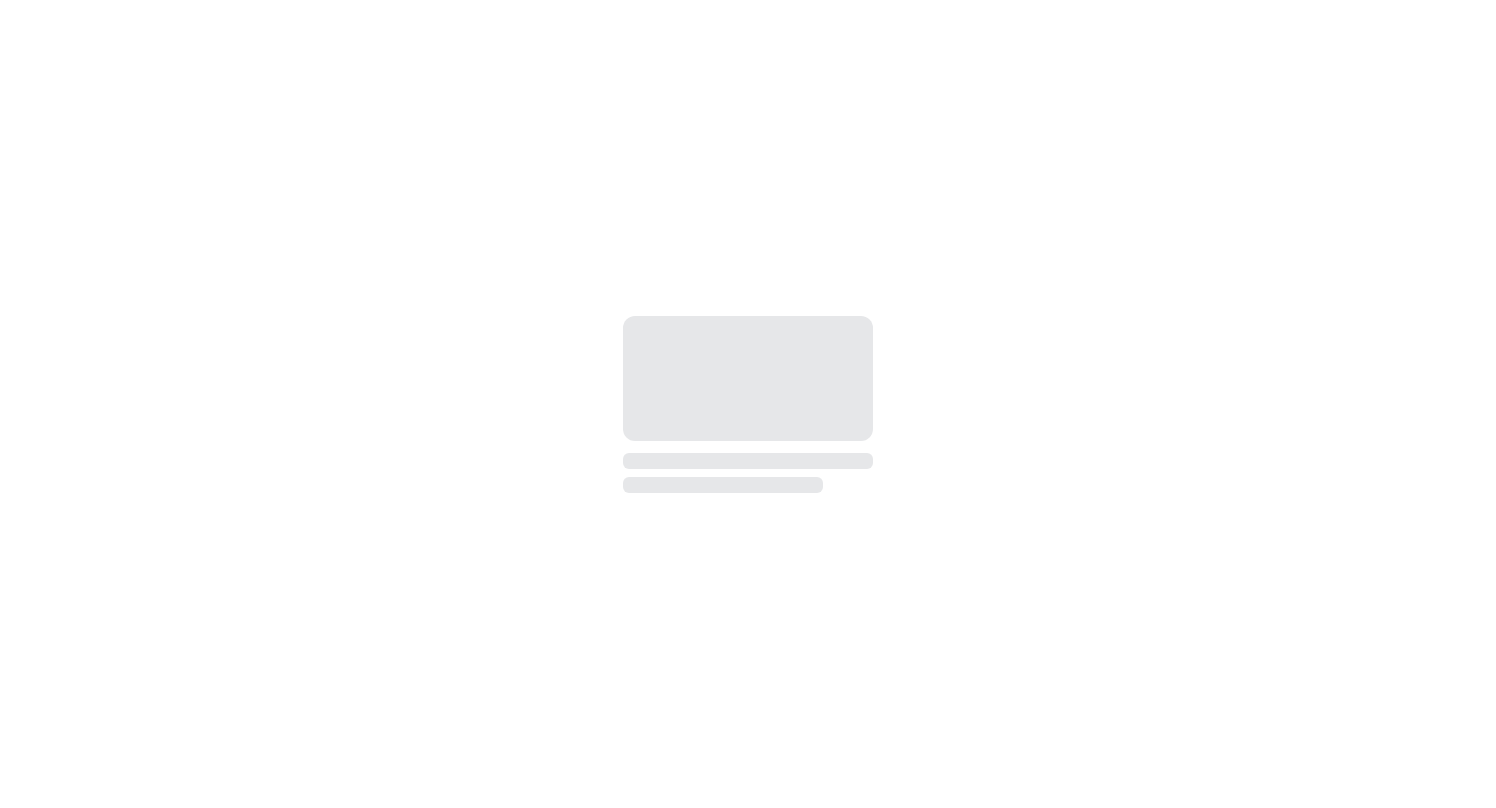 scroll, scrollTop: 0, scrollLeft: 0, axis: both 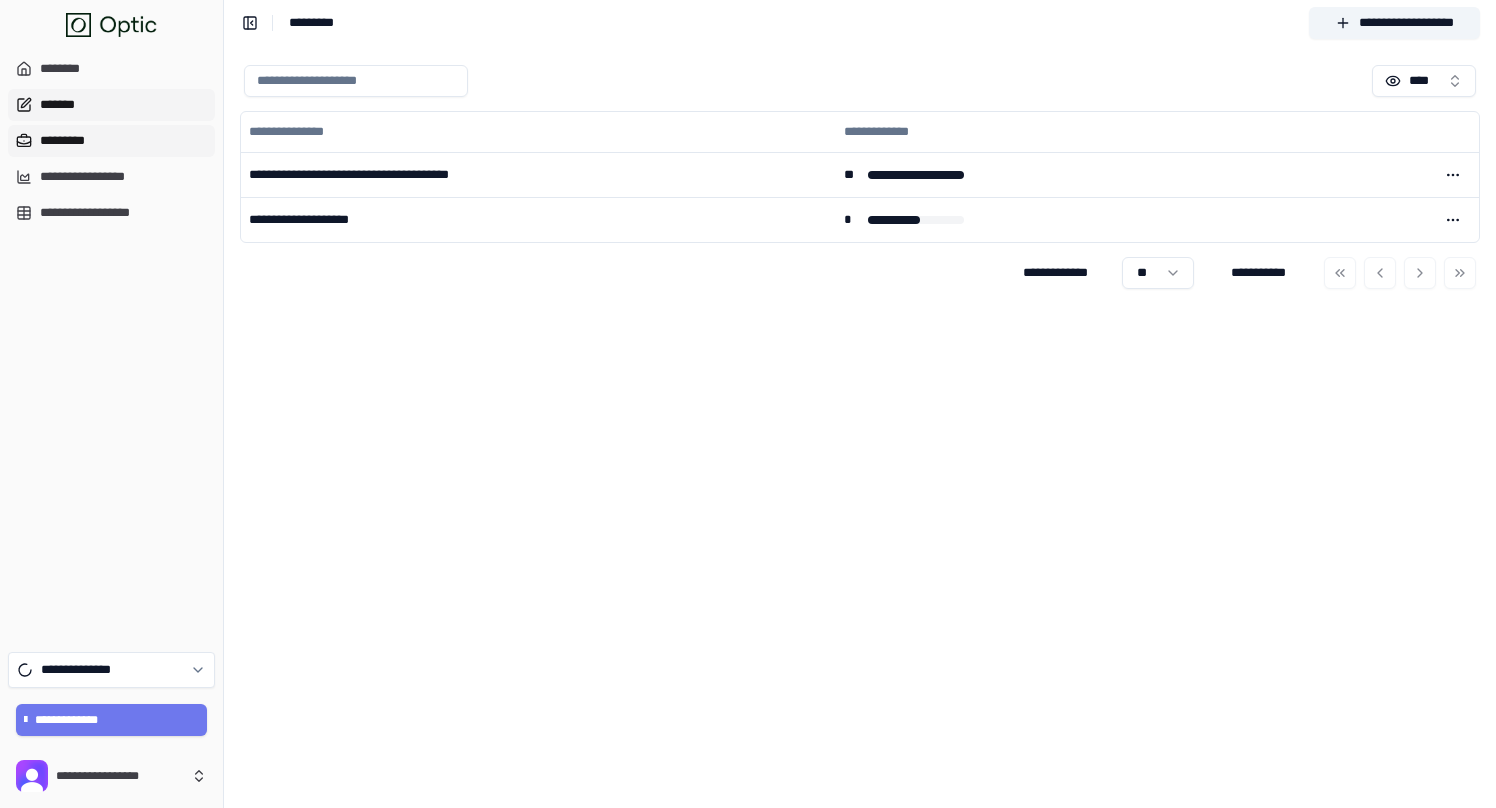 click on "*******" at bounding box center [111, 105] 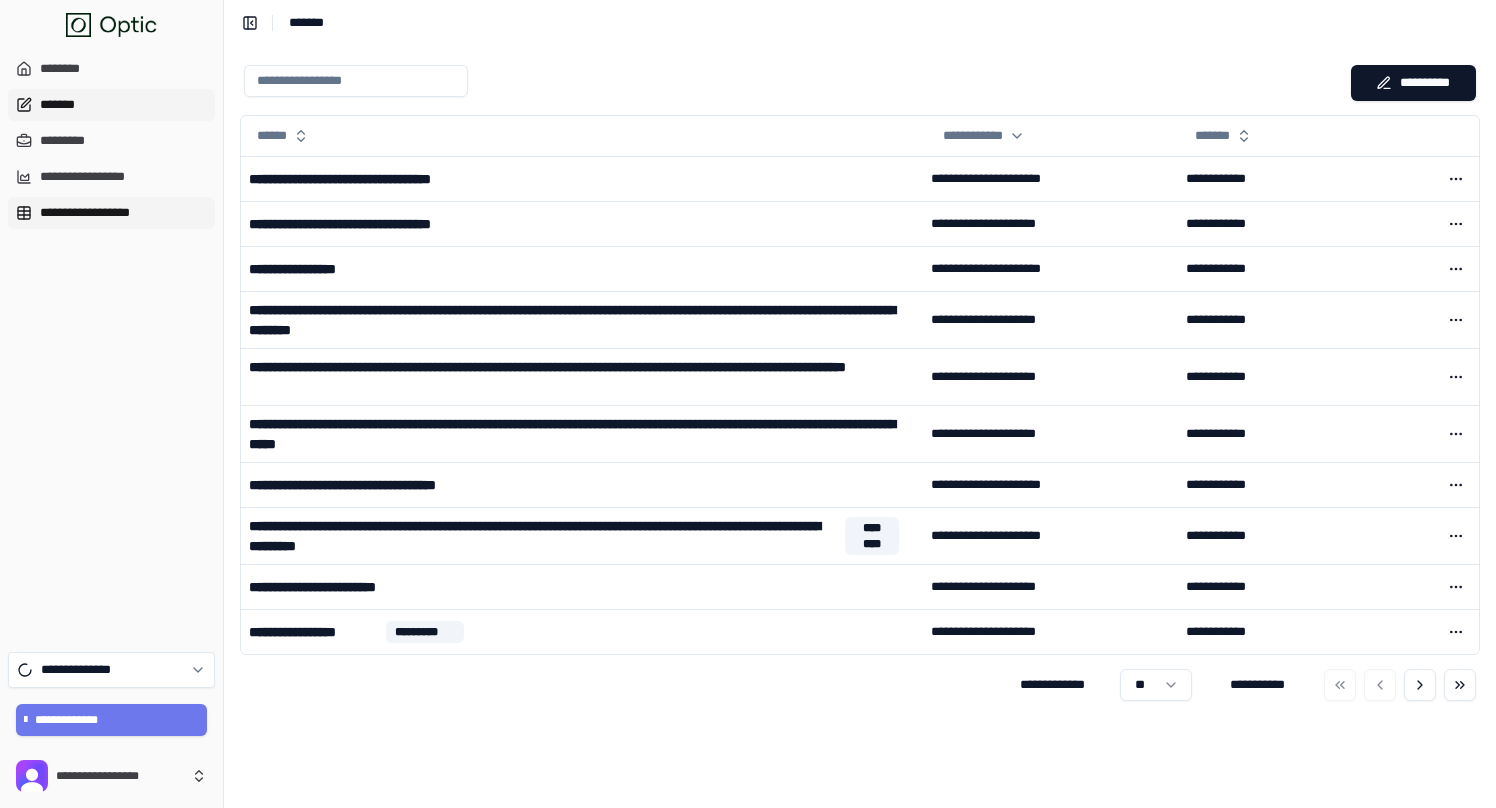 click on "**********" at bounding box center [111, 213] 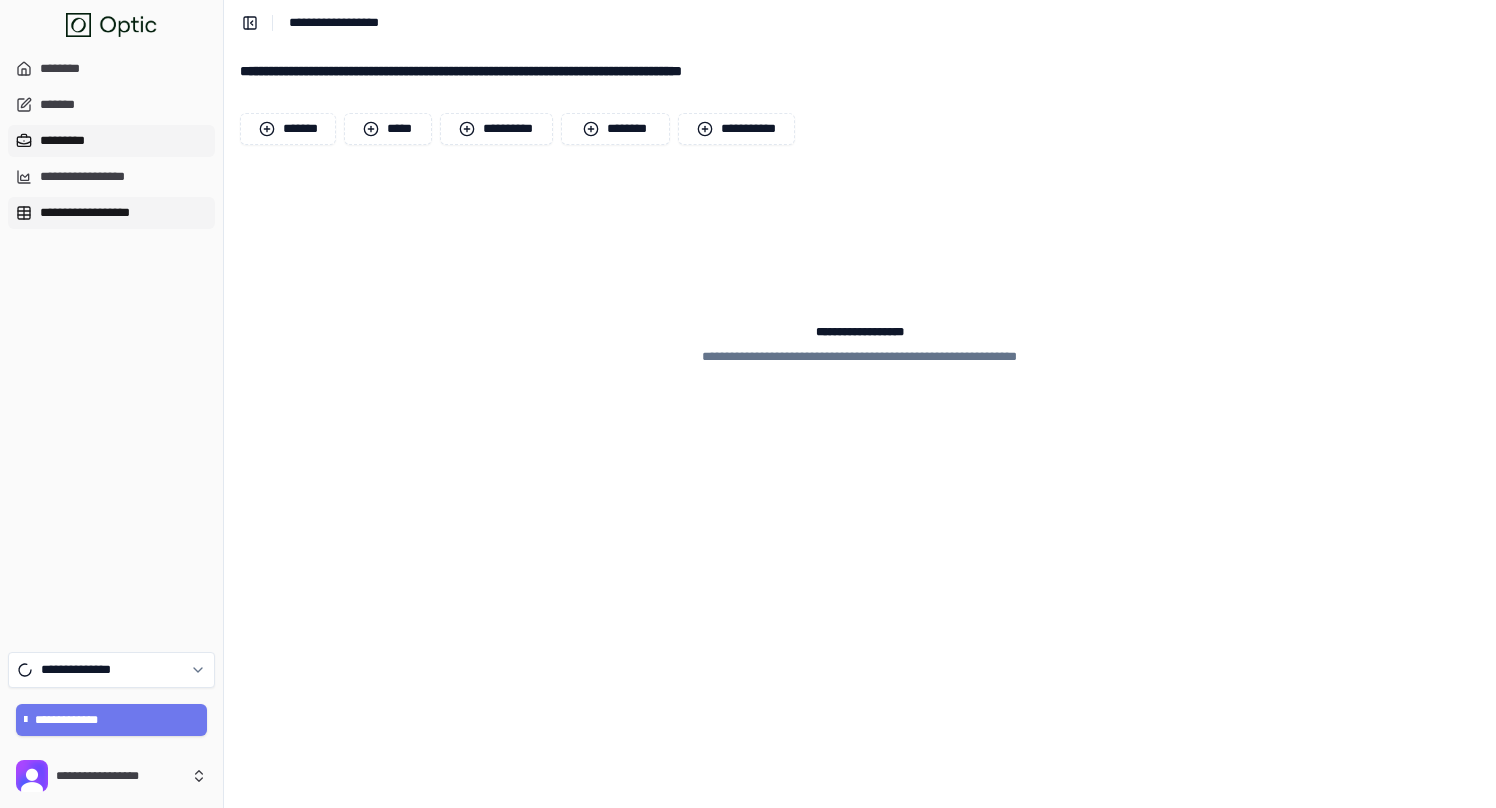 click on "*********" at bounding box center [111, 141] 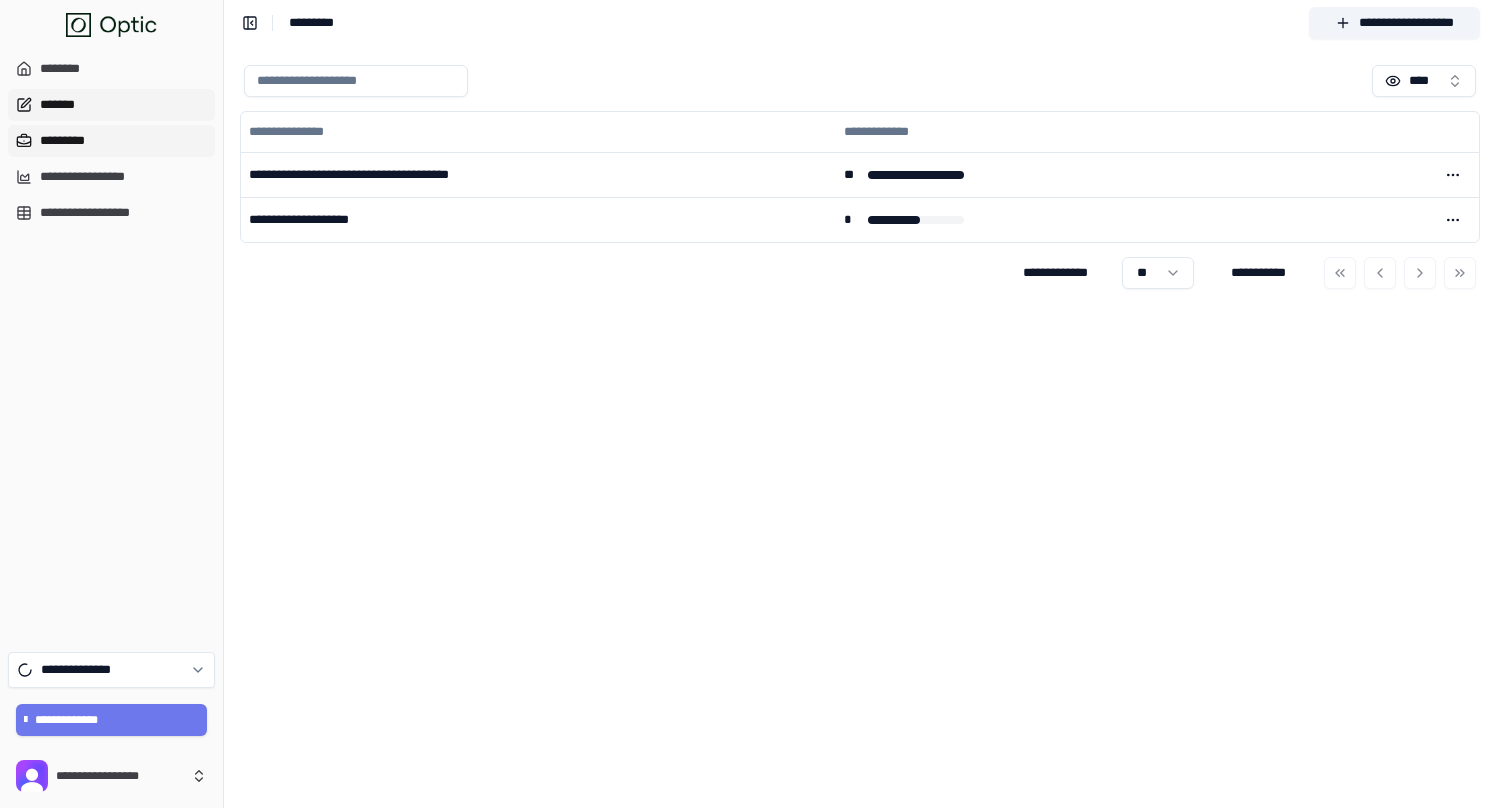 click on "*******" at bounding box center [111, 105] 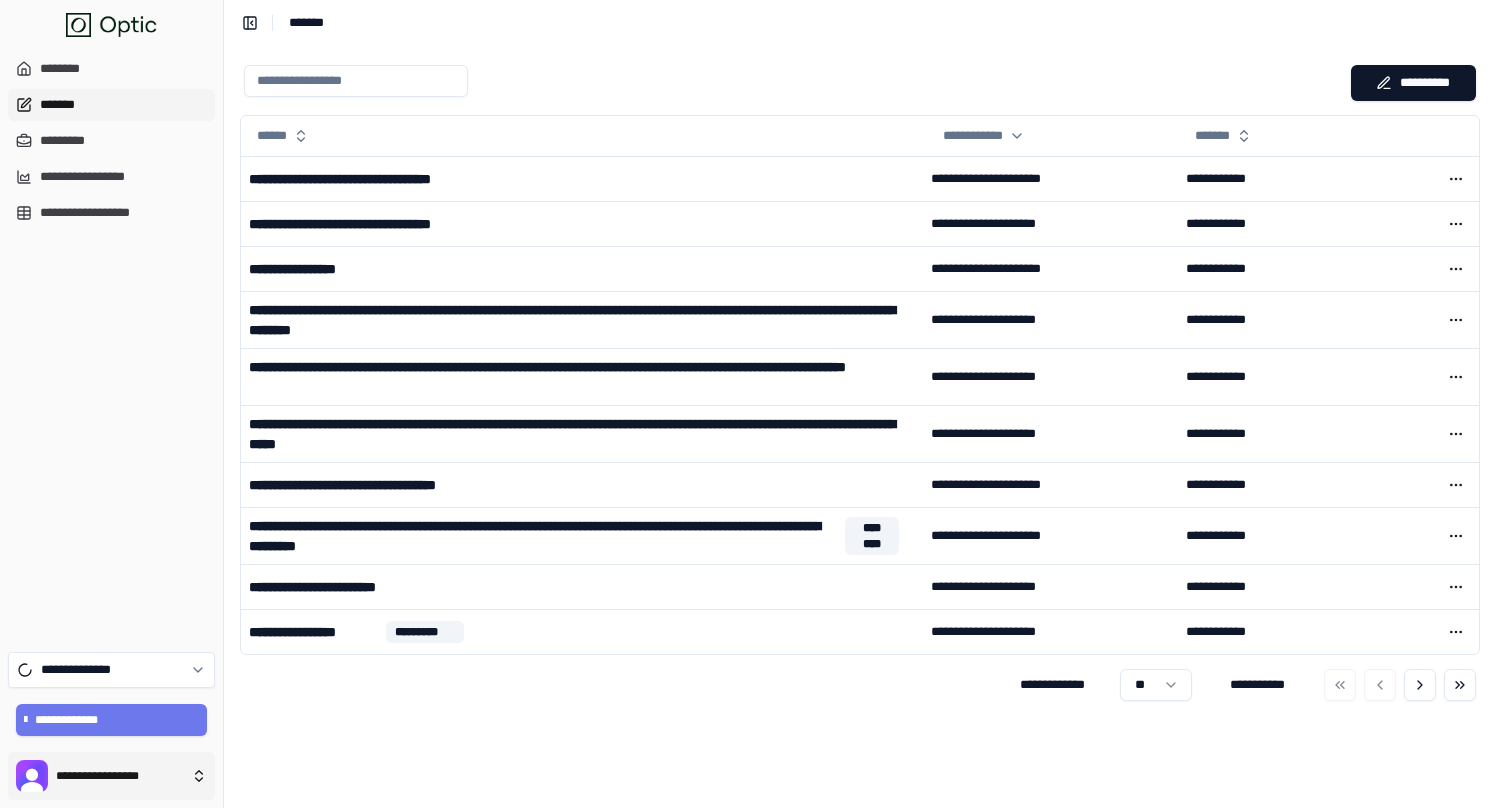 click on "**********" at bounding box center (748, 404) 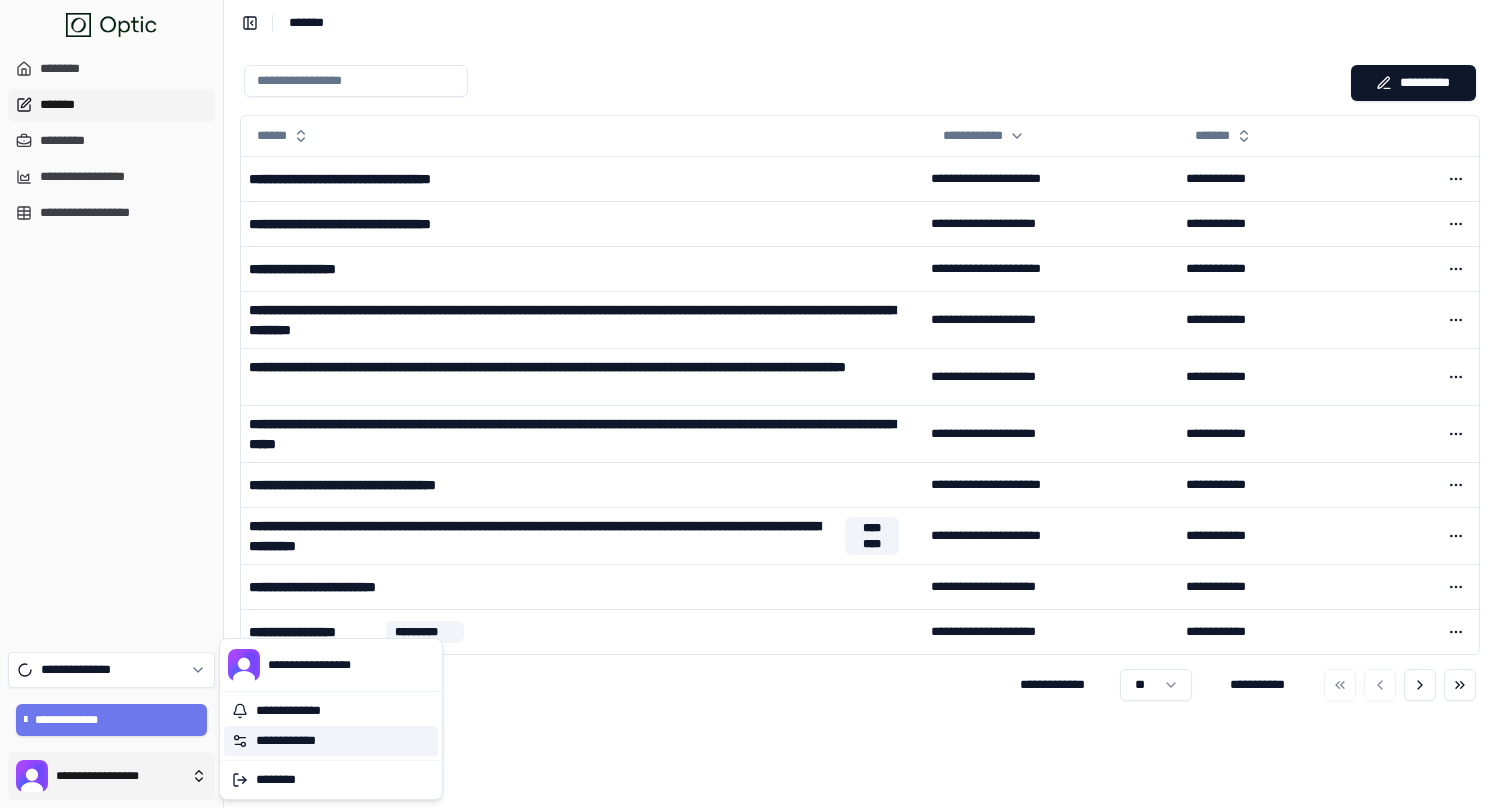 click on "**********" at bounding box center [331, 741] 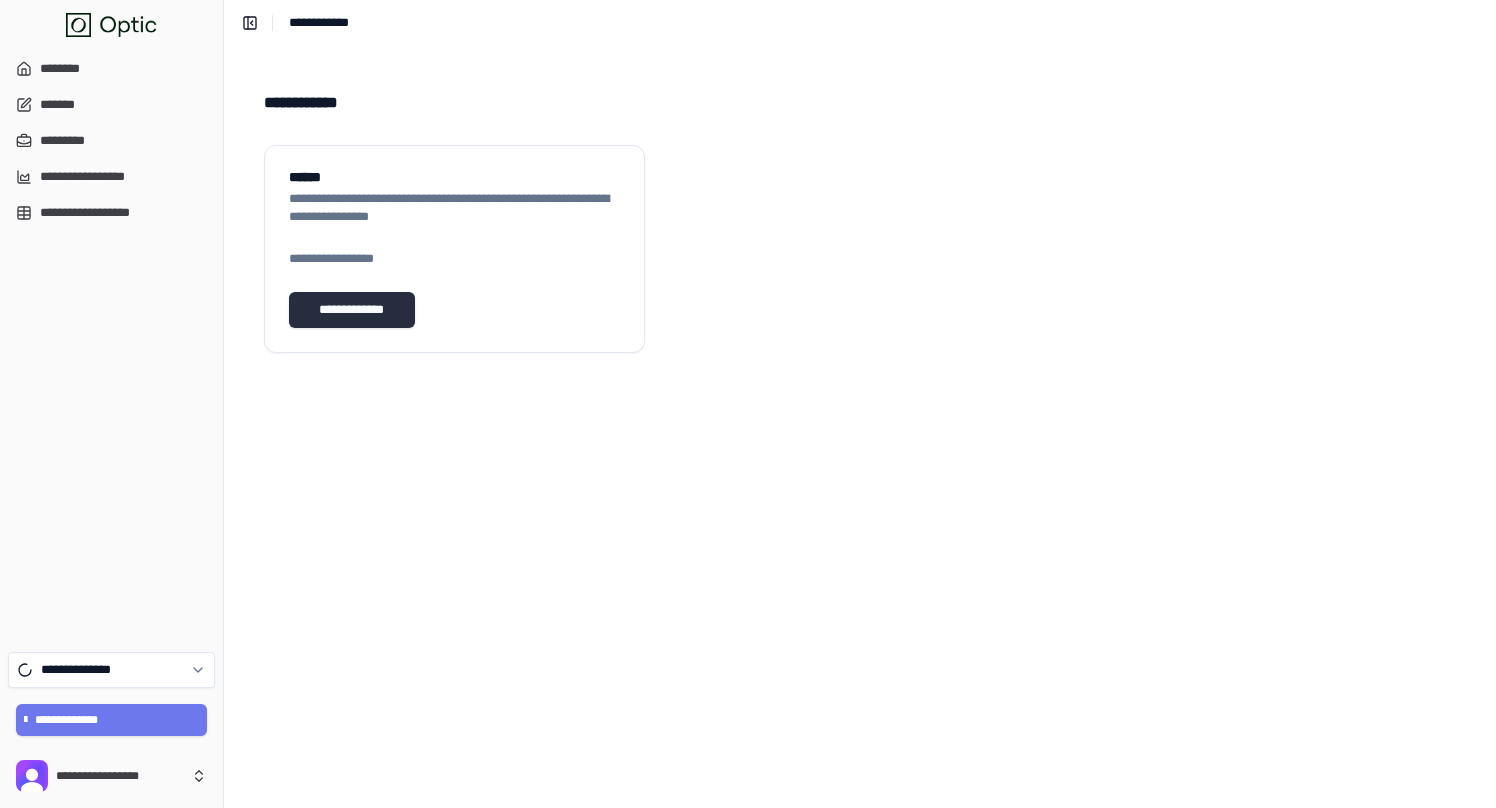 click on "**********" at bounding box center (352, 310) 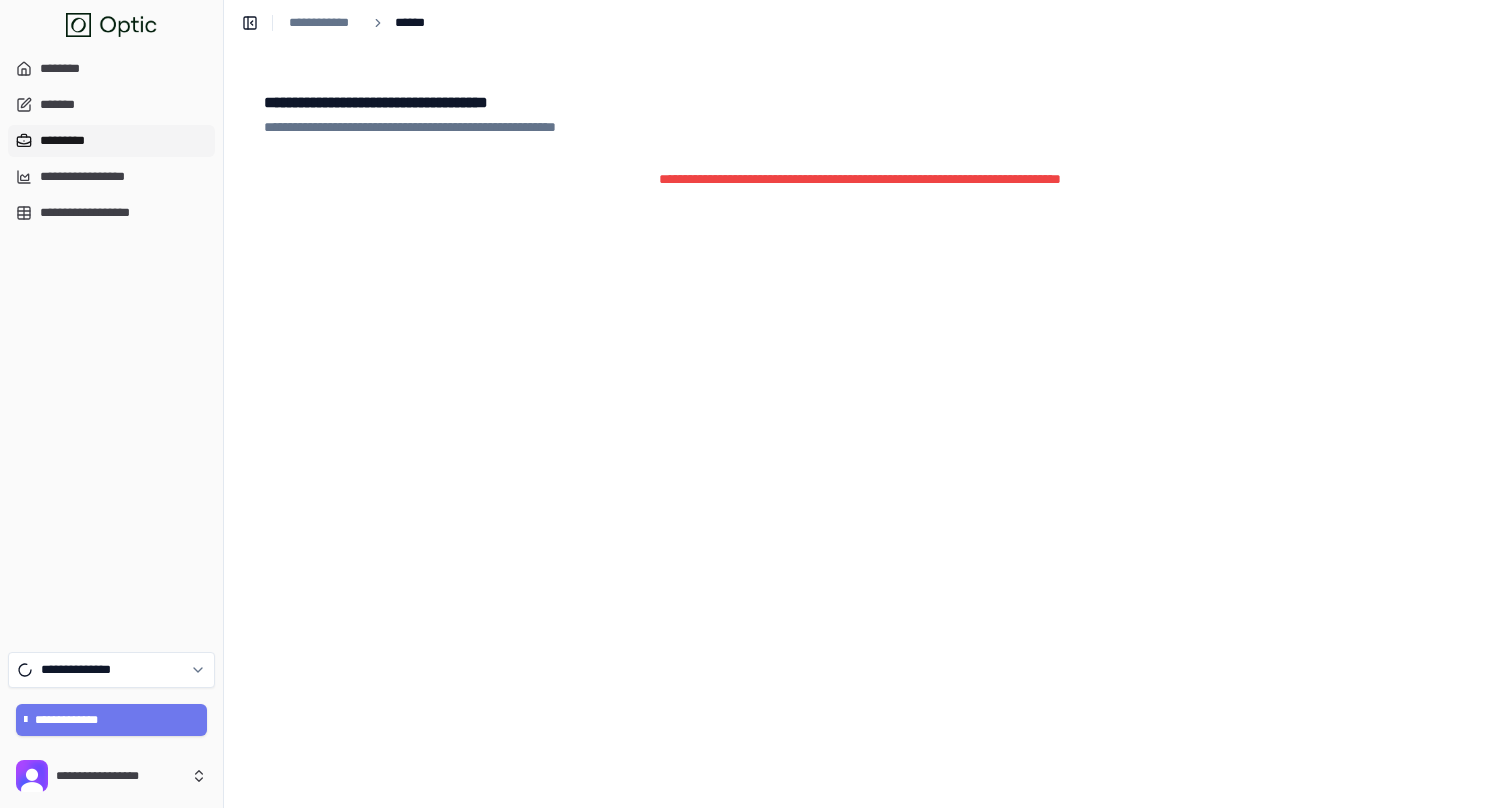 click on "*********" at bounding box center (111, 141) 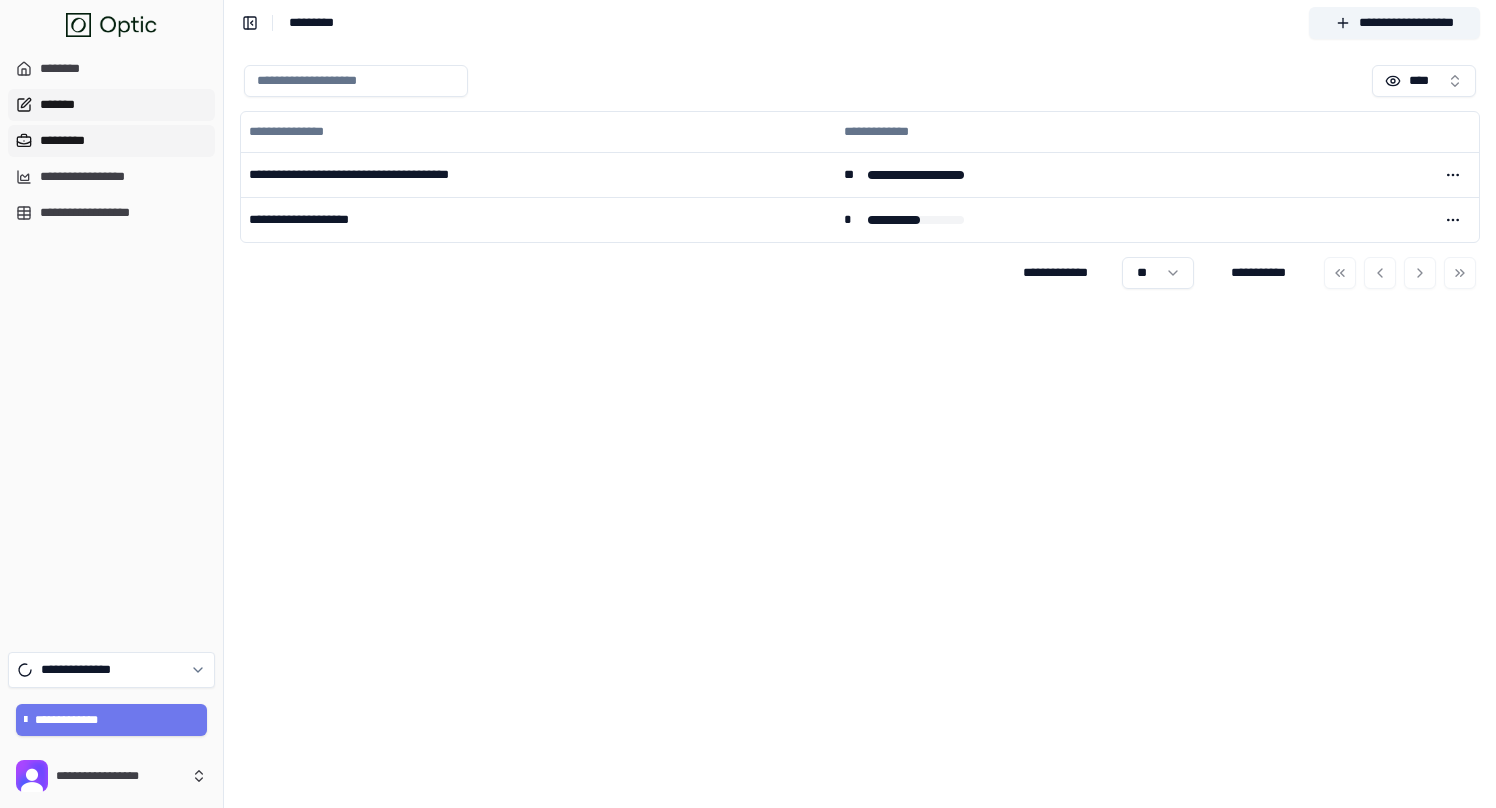 click on "*******" at bounding box center (111, 105) 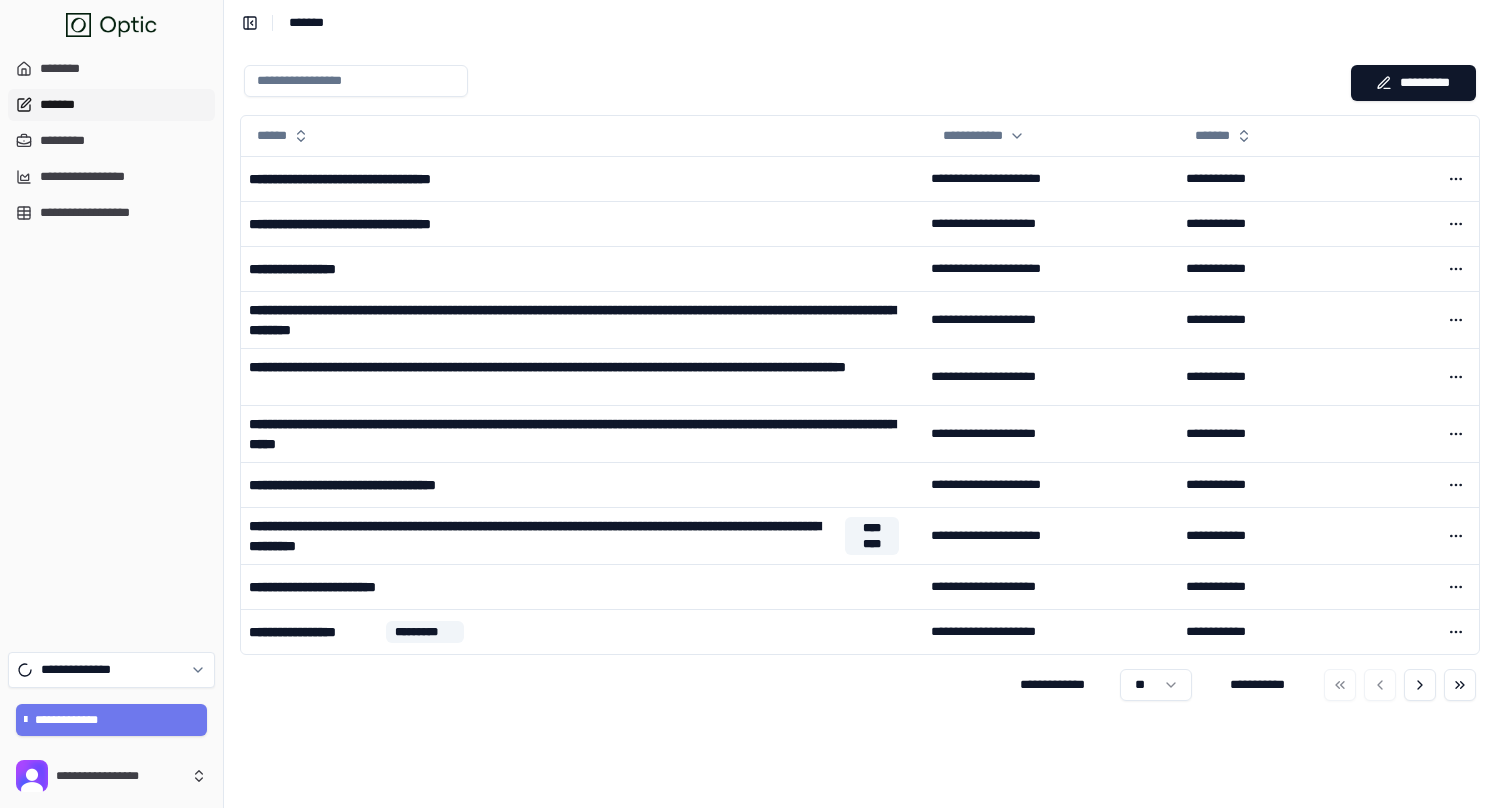 click at bounding box center (356, 81) 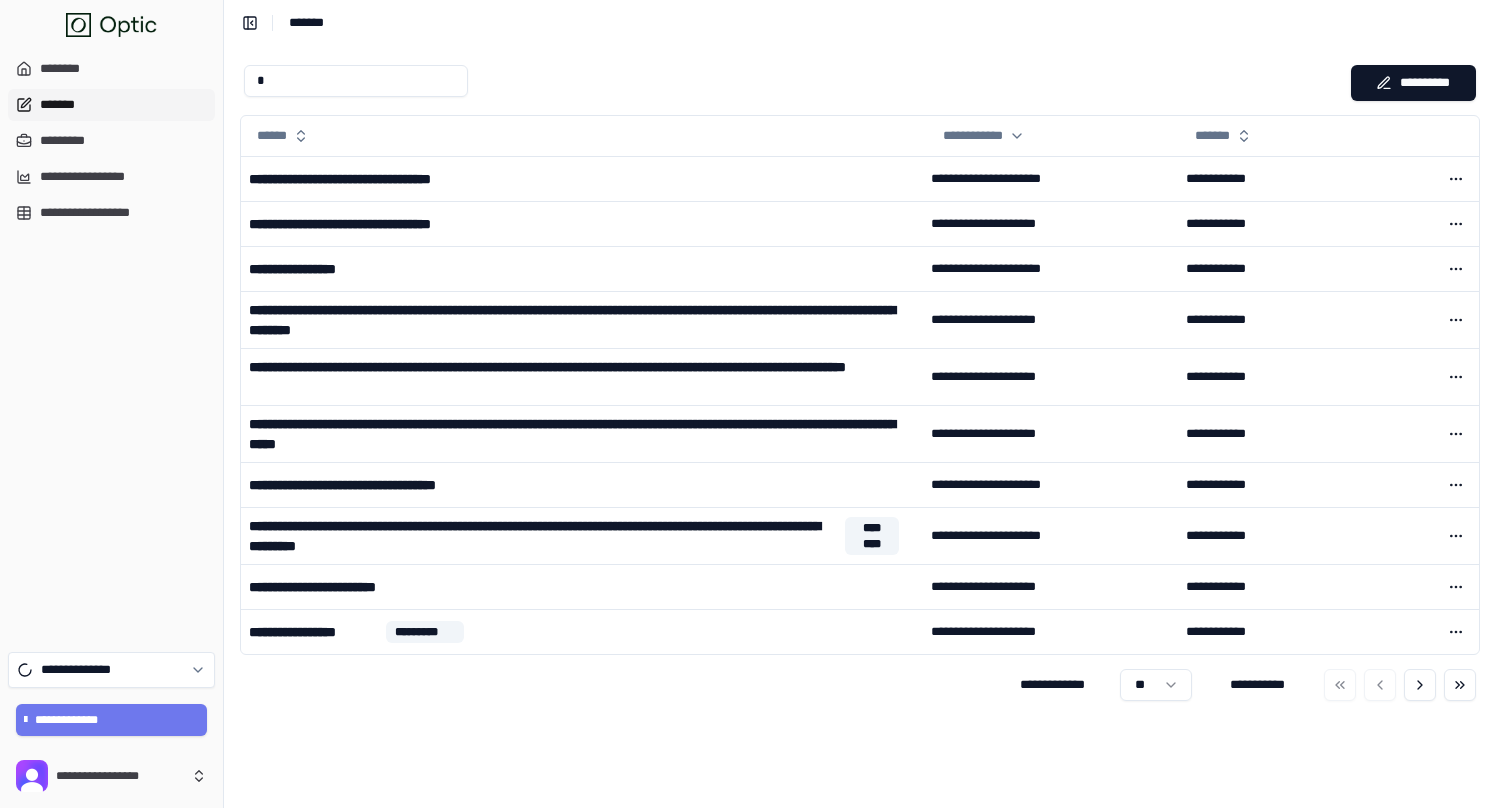 type on "**" 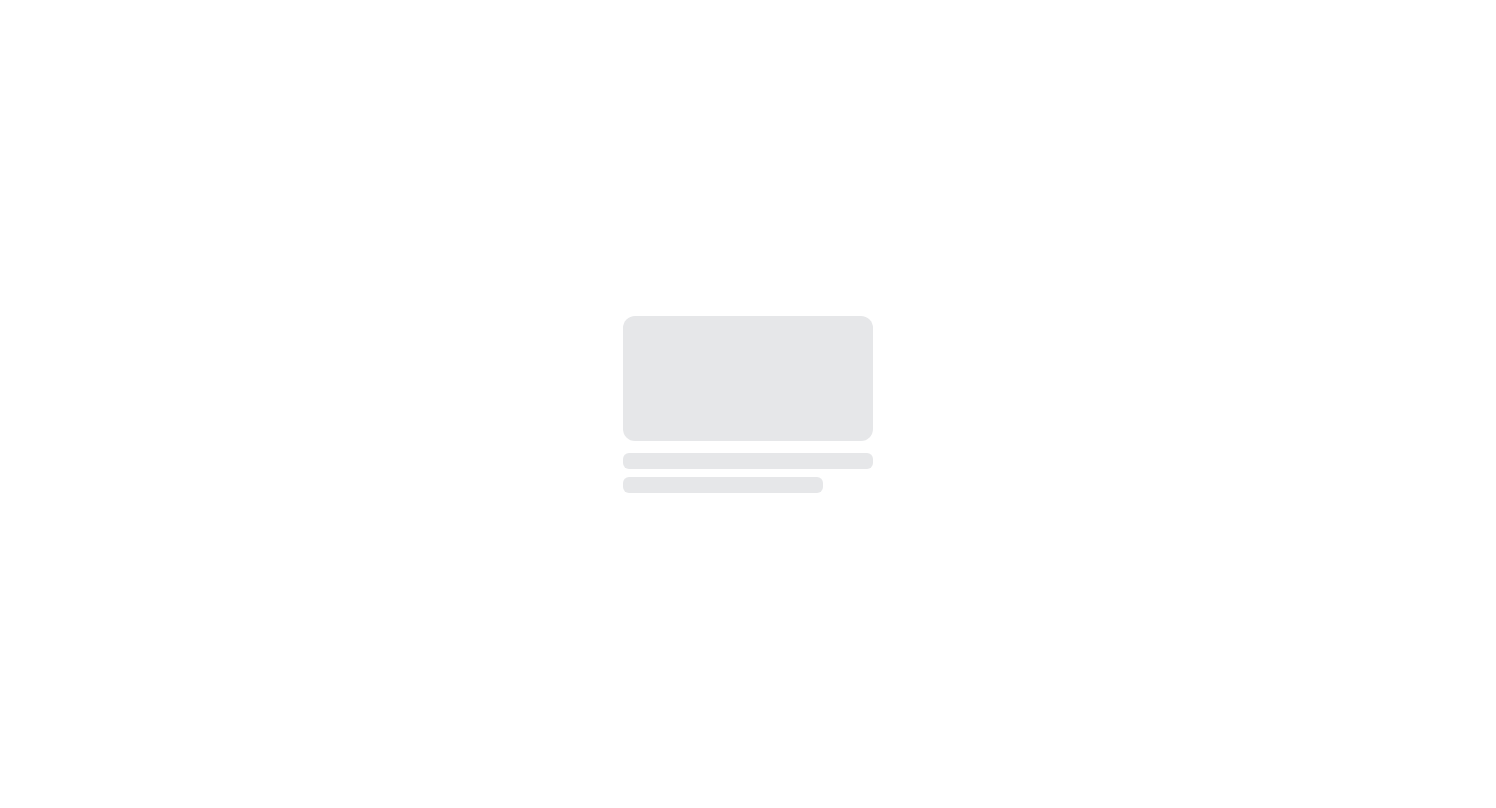 scroll, scrollTop: 0, scrollLeft: 0, axis: both 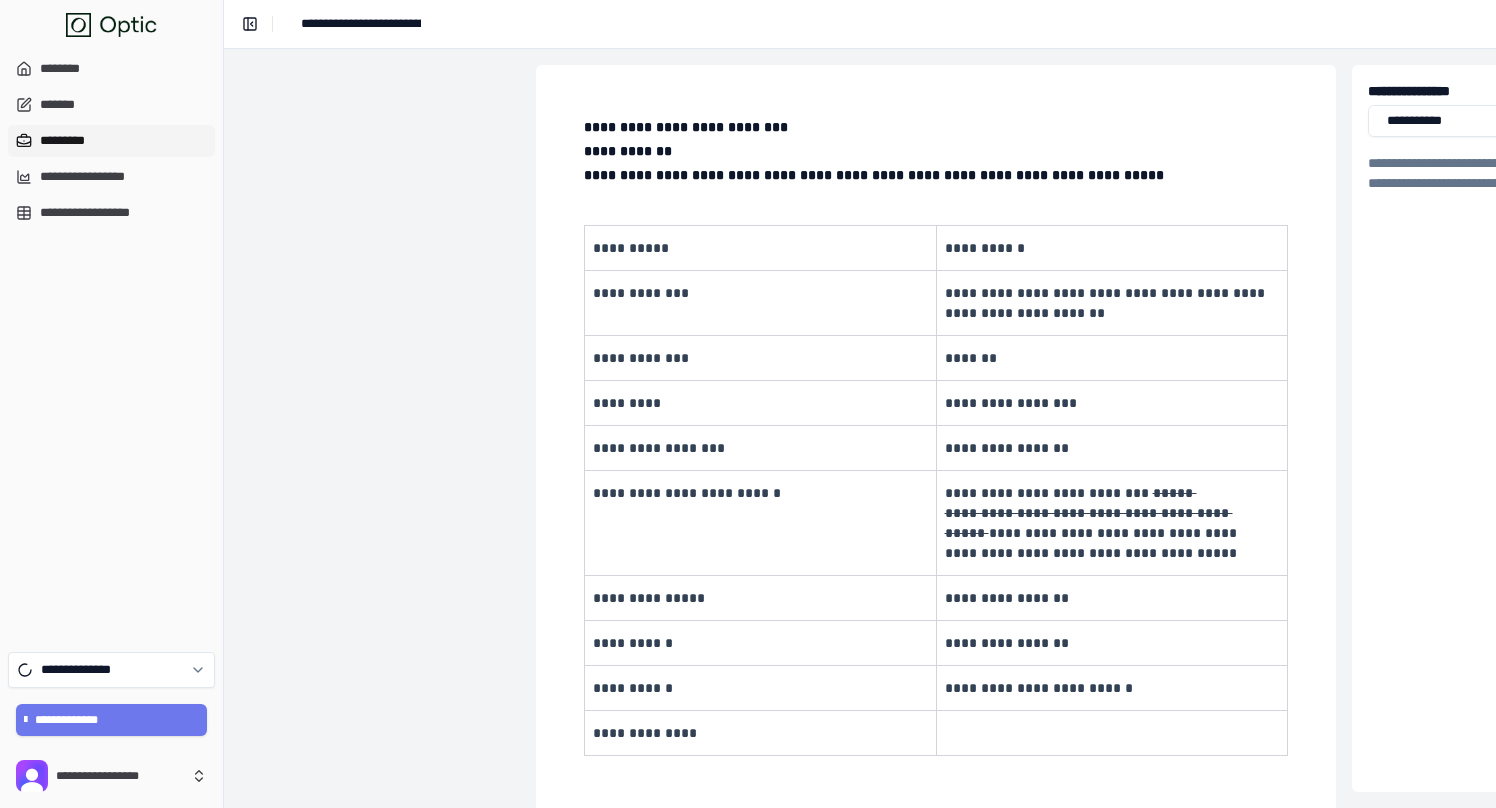 click on "*********" at bounding box center (111, 141) 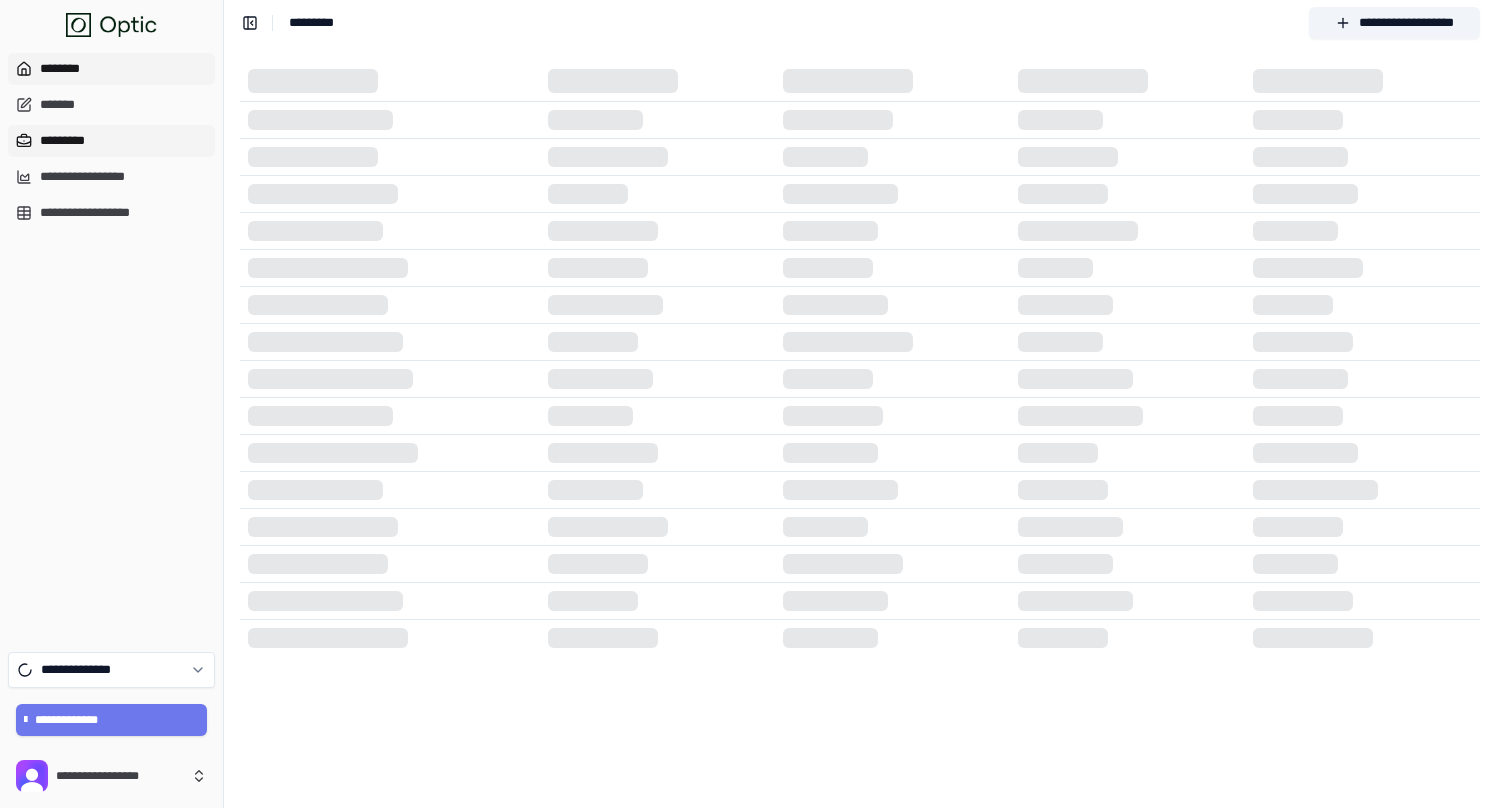 click on "********" at bounding box center [111, 69] 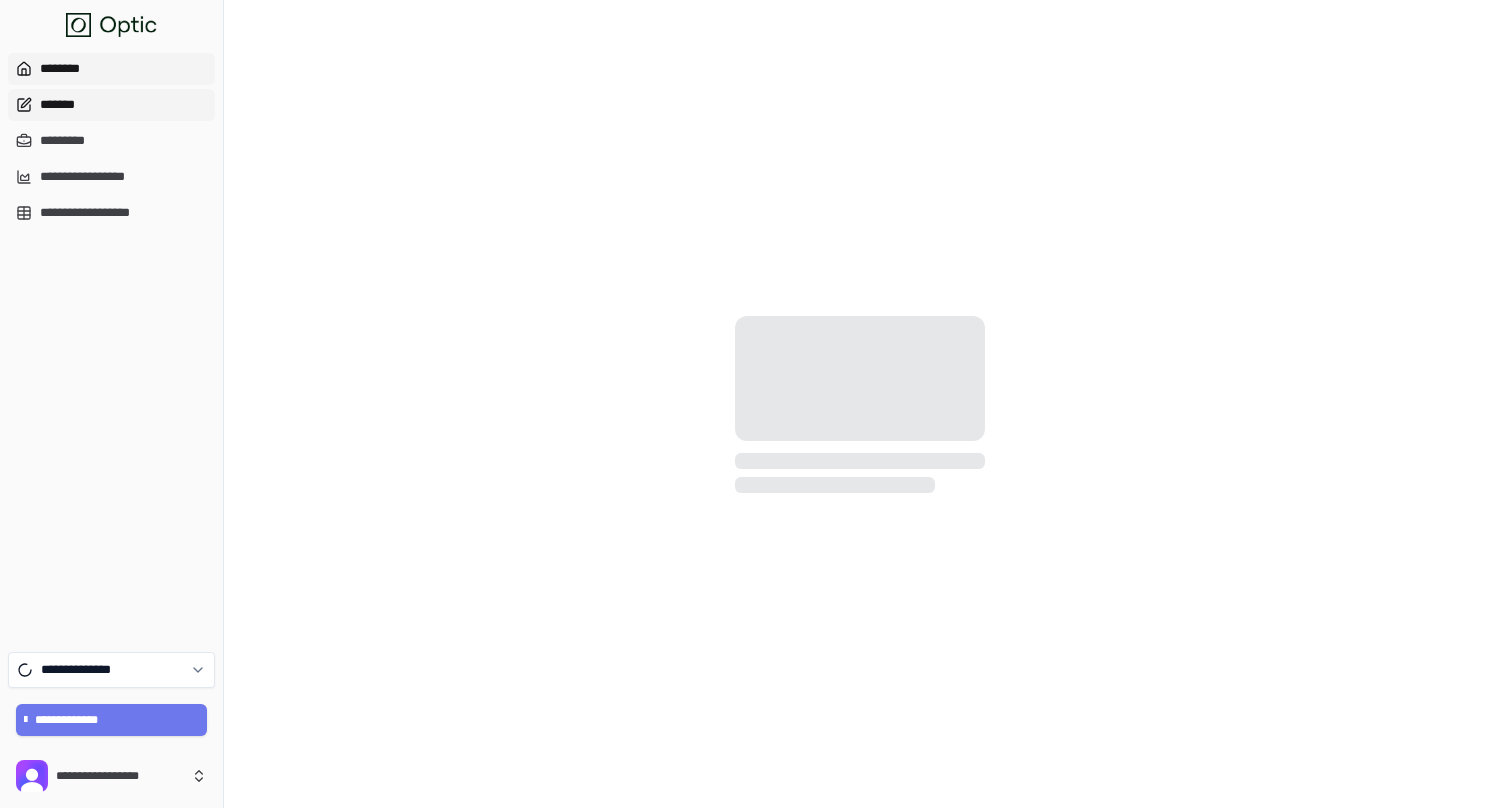 click on "*******" at bounding box center (111, 105) 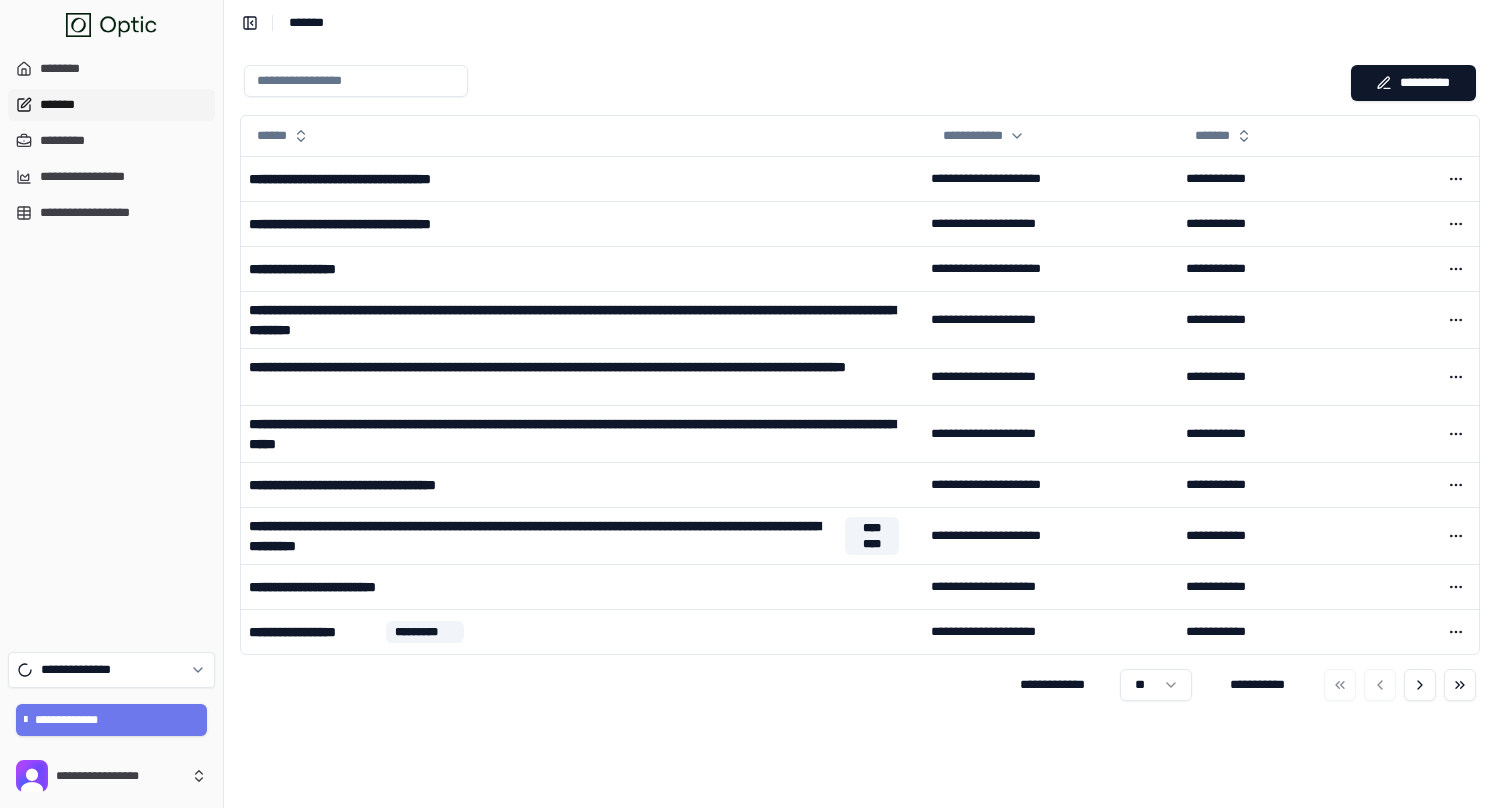 click at bounding box center [356, 81] 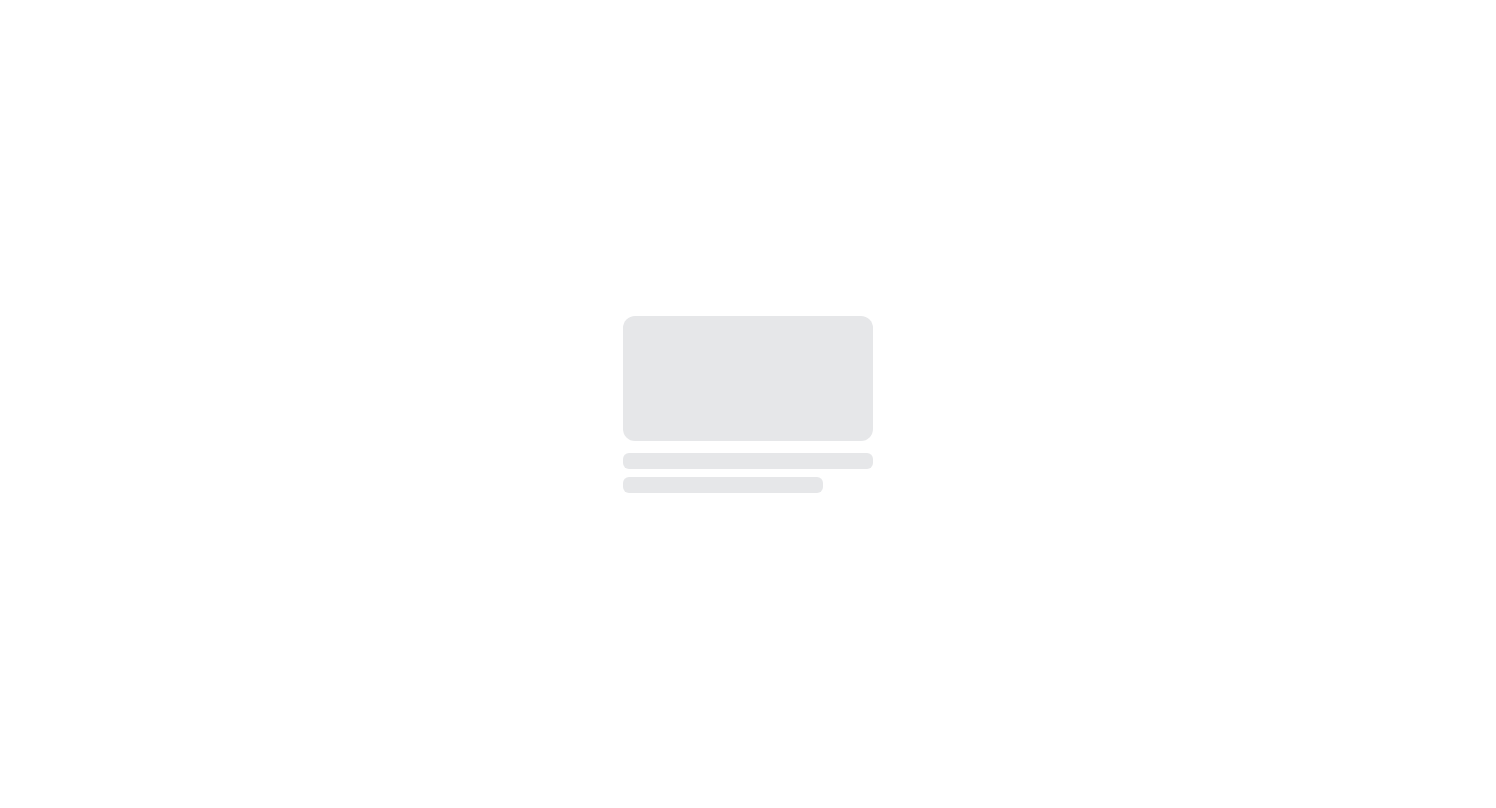 scroll, scrollTop: 0, scrollLeft: 0, axis: both 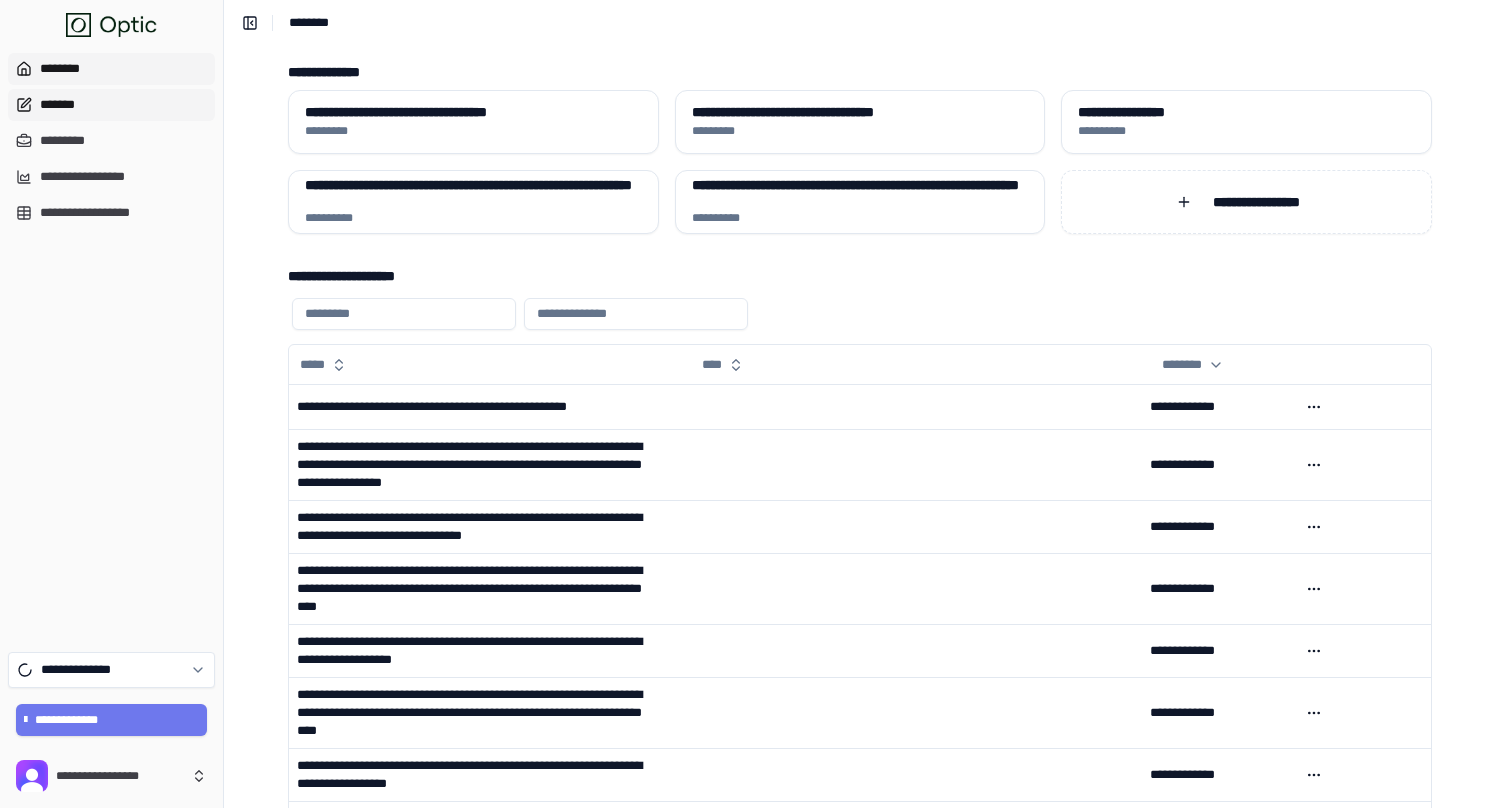 click on "*******" at bounding box center [111, 105] 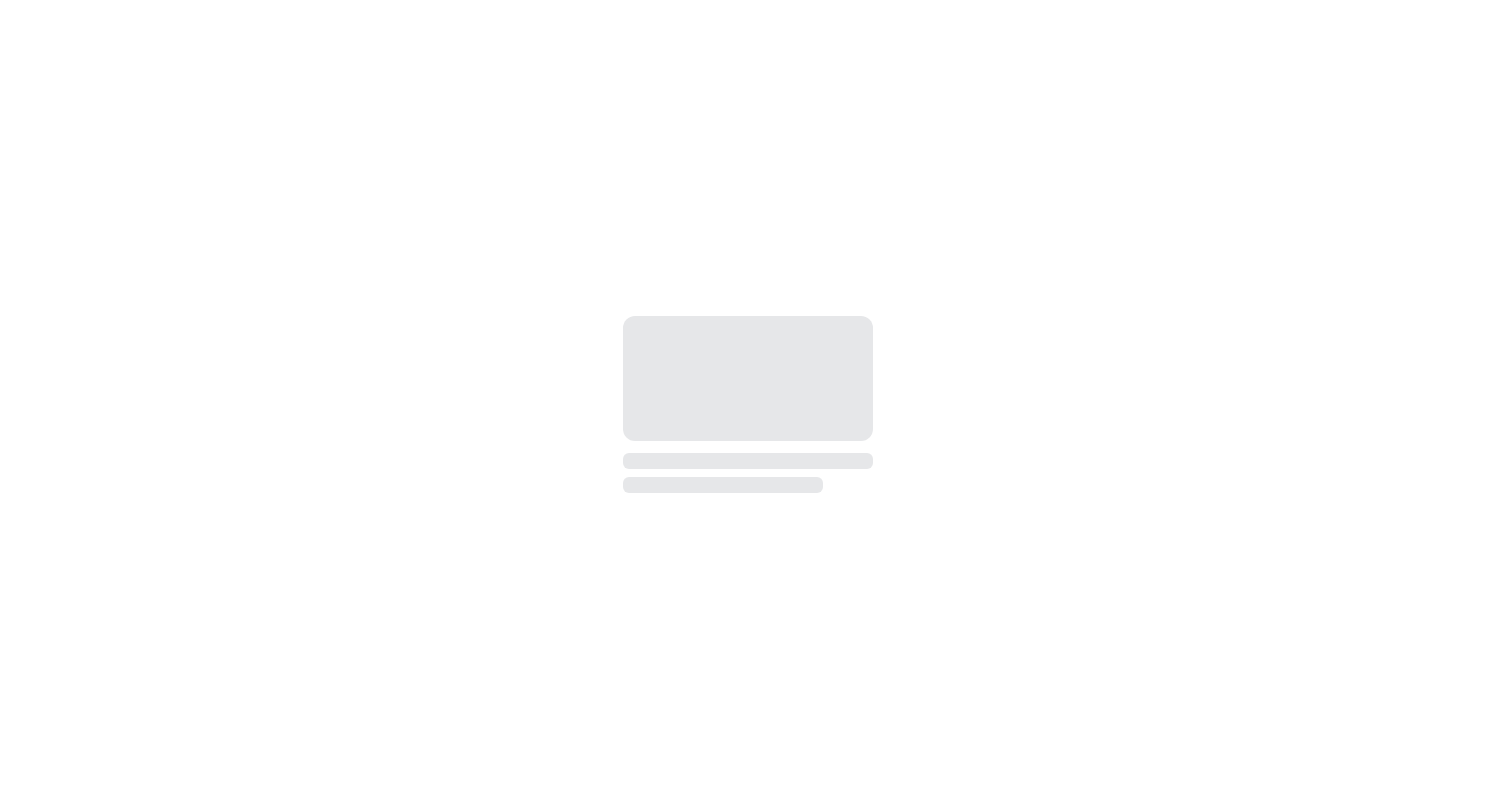 scroll, scrollTop: 0, scrollLeft: 0, axis: both 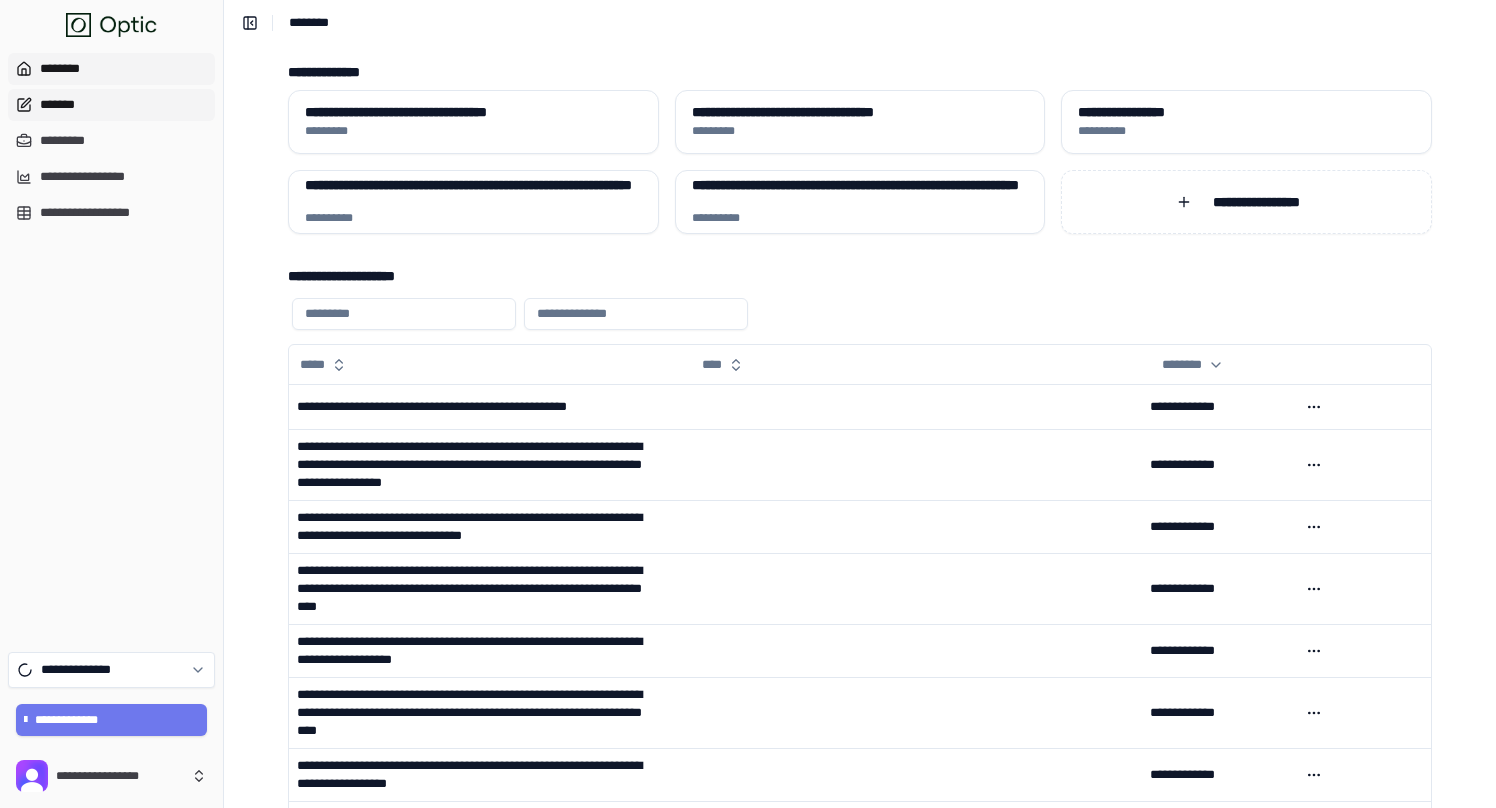 click on "*******" at bounding box center (111, 105) 